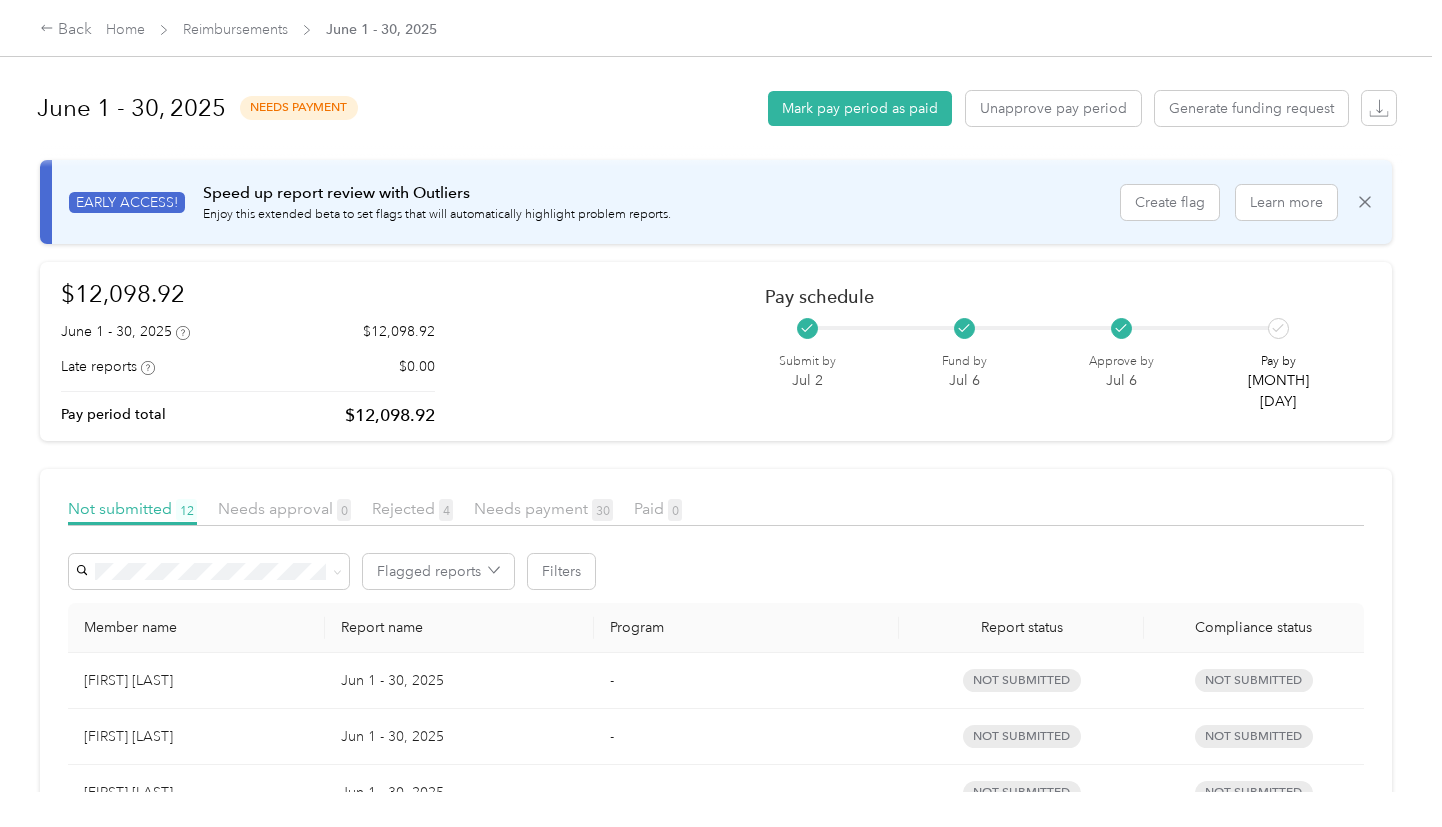 scroll, scrollTop: 0, scrollLeft: 0, axis: both 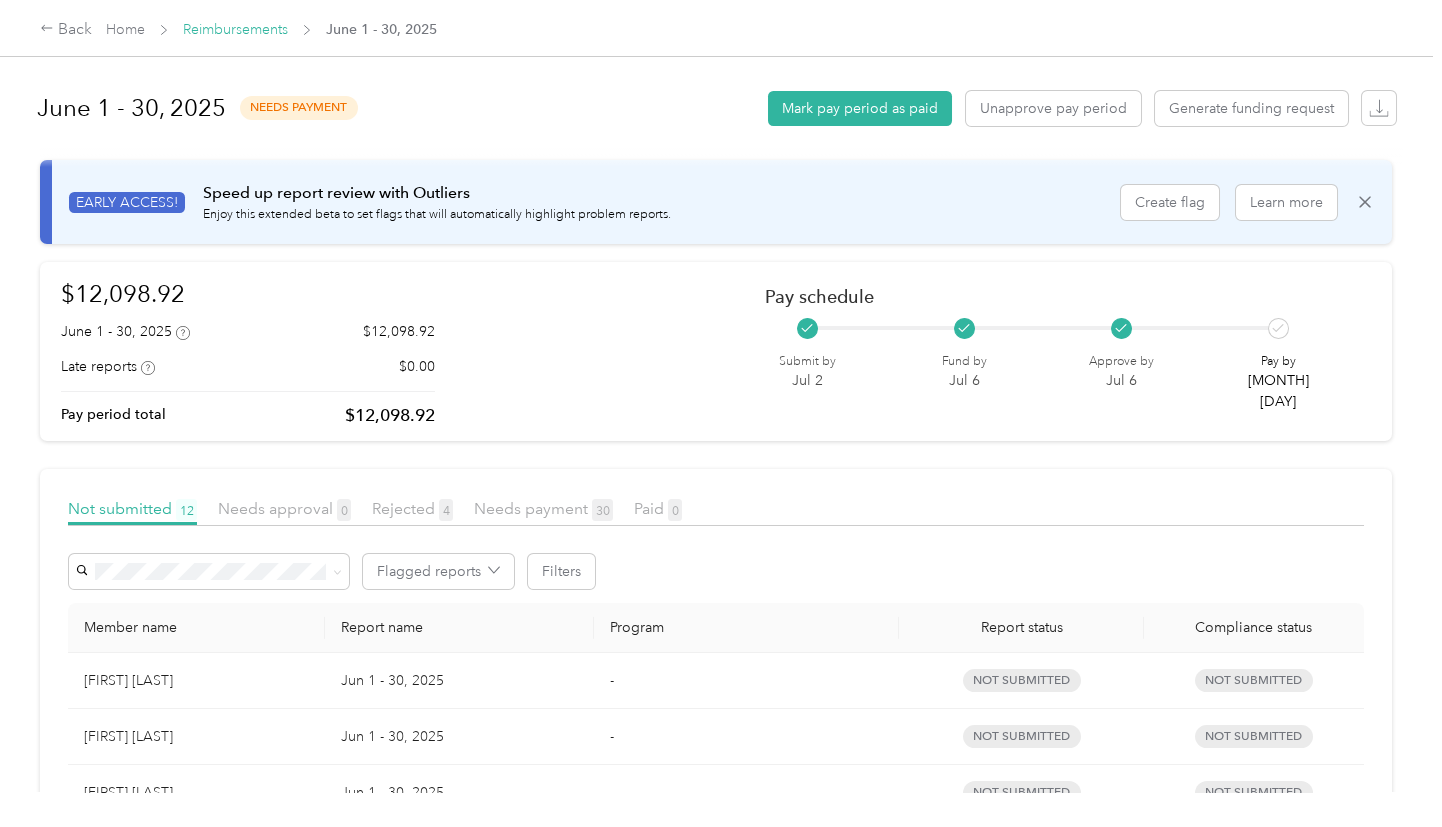 click on "Reimbursements" at bounding box center (235, 29) 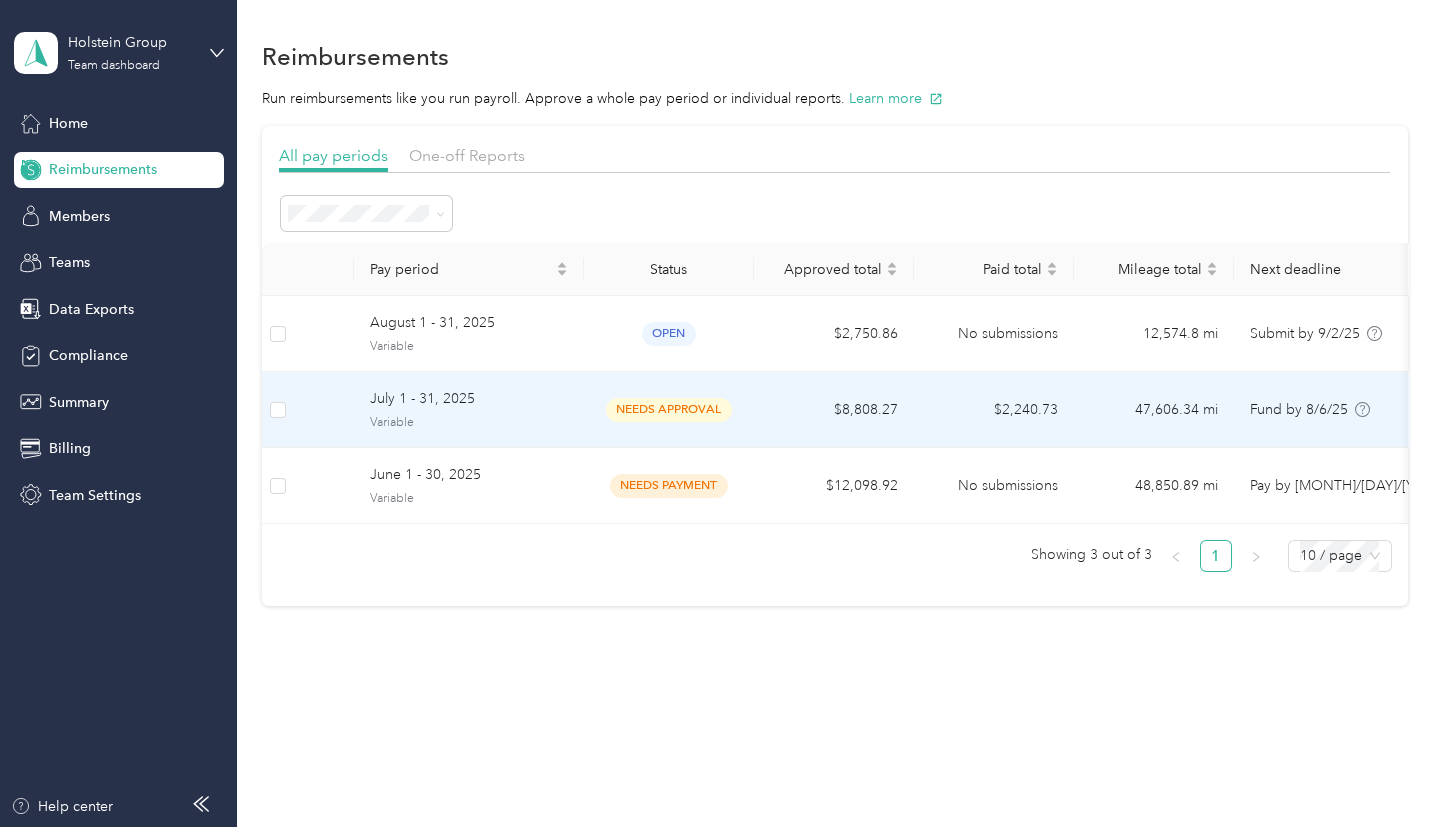 click on "$8,808.27" at bounding box center [834, 410] 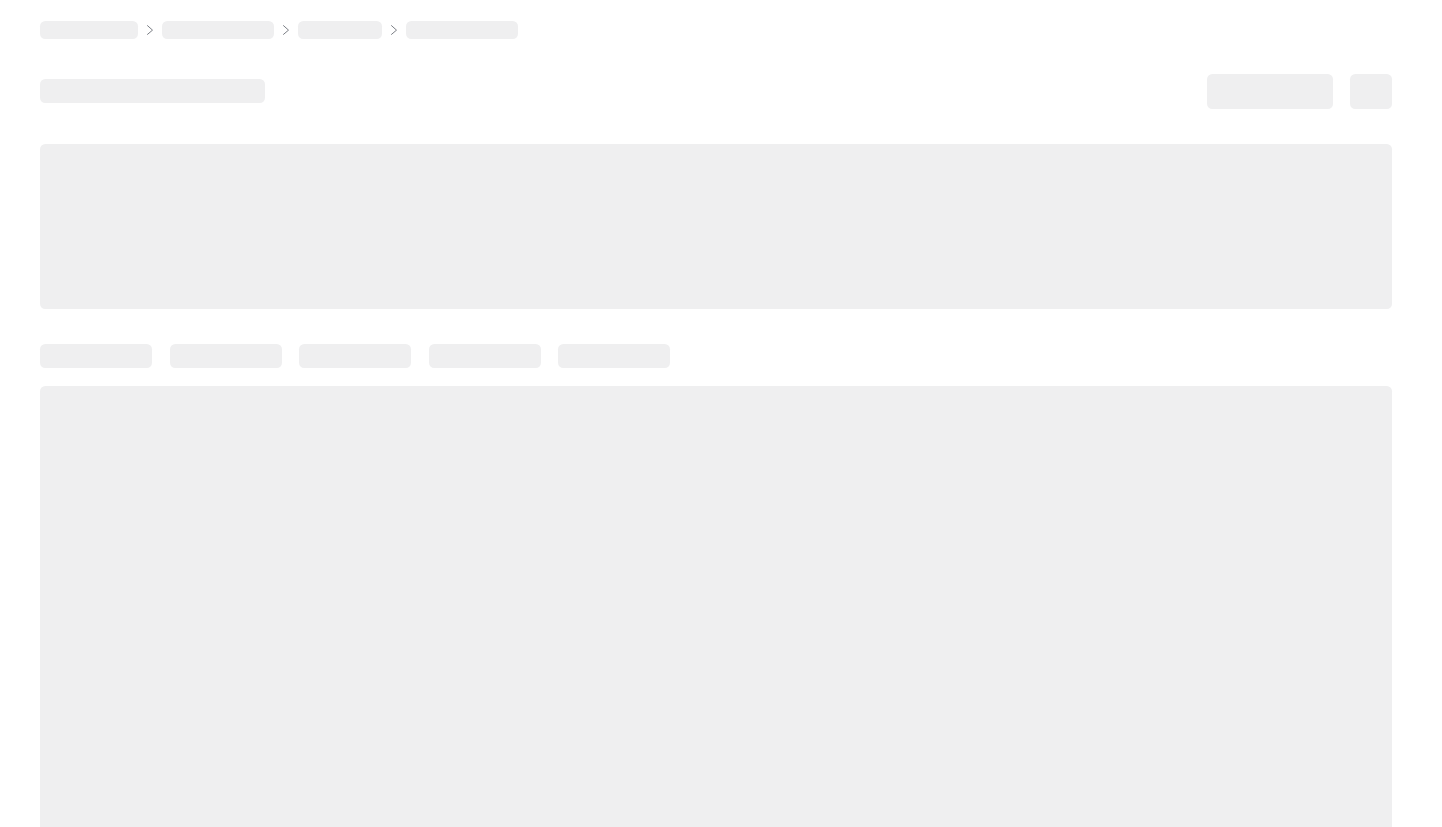 click at bounding box center [716, 634] 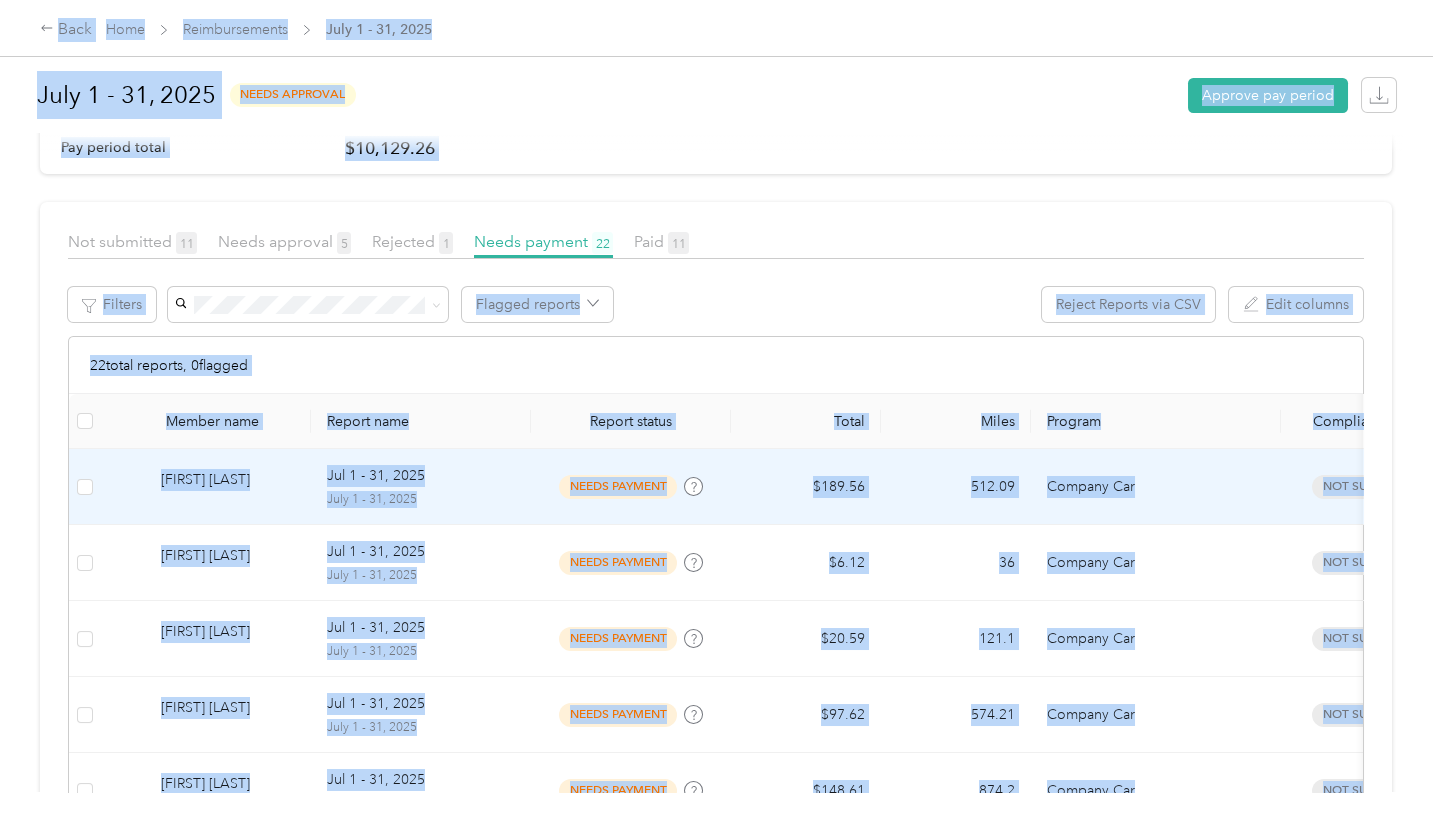 scroll, scrollTop: 0, scrollLeft: 0, axis: both 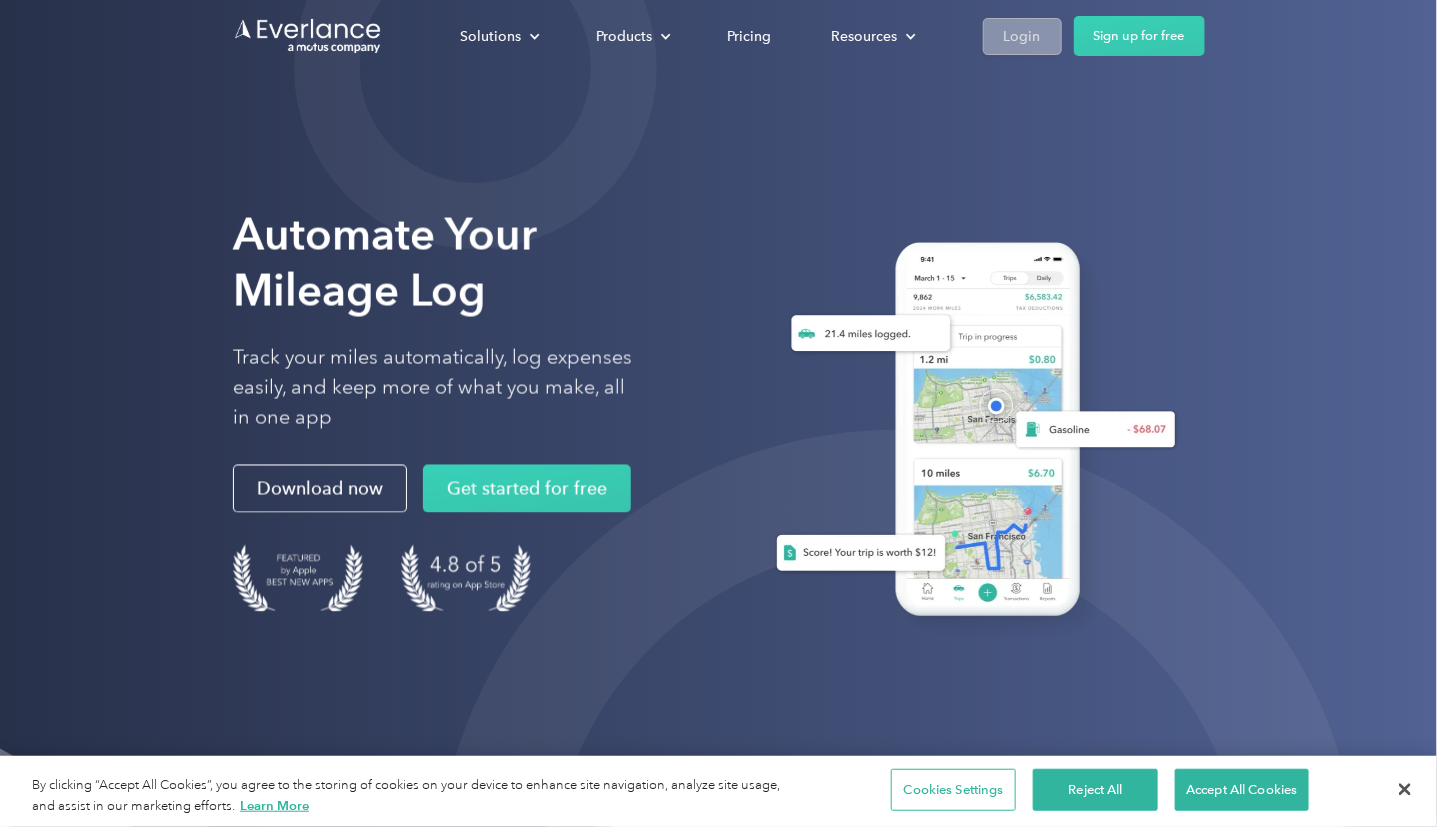 click on "Login" at bounding box center (1022, 36) 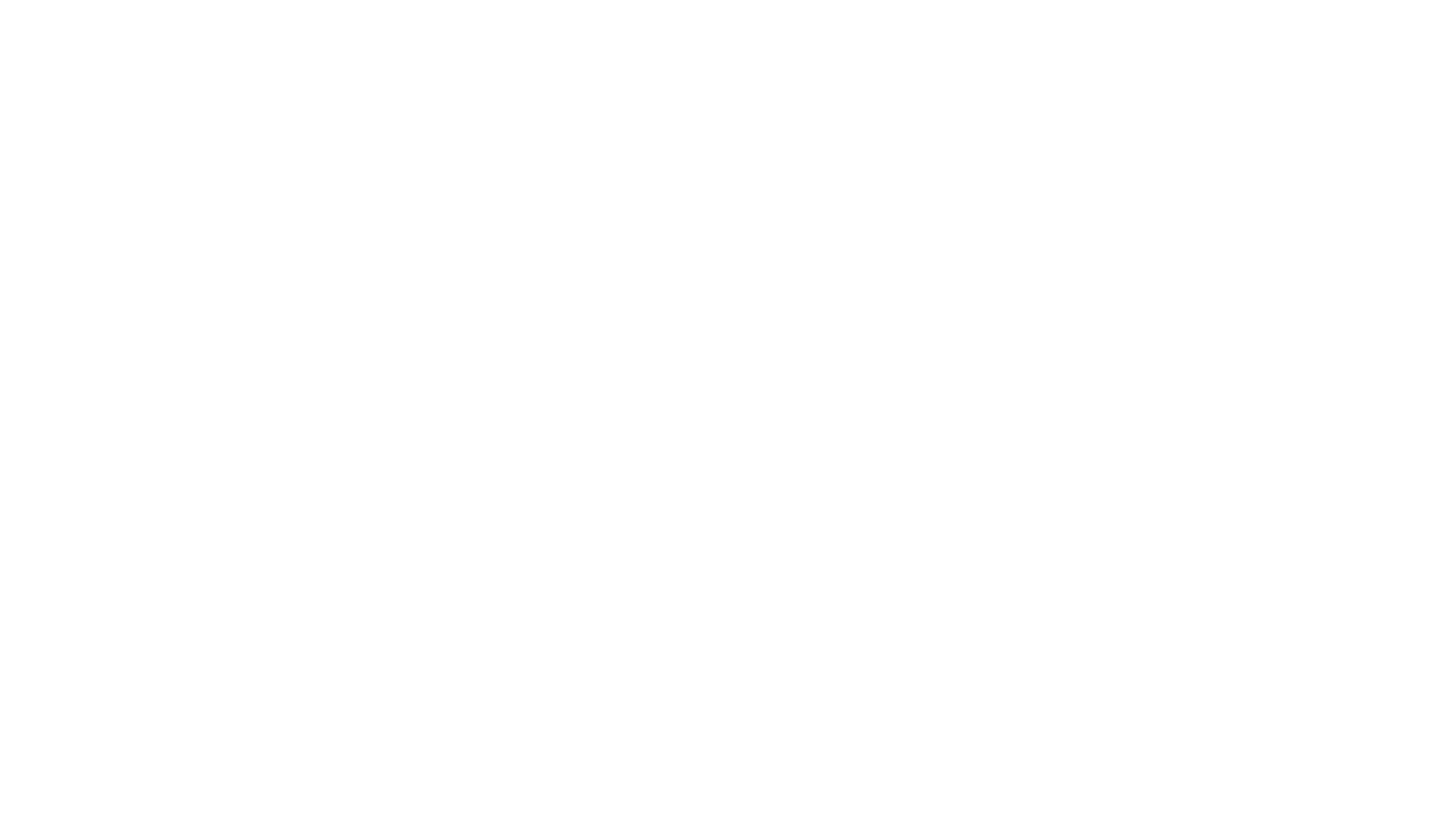 scroll, scrollTop: 0, scrollLeft: 0, axis: both 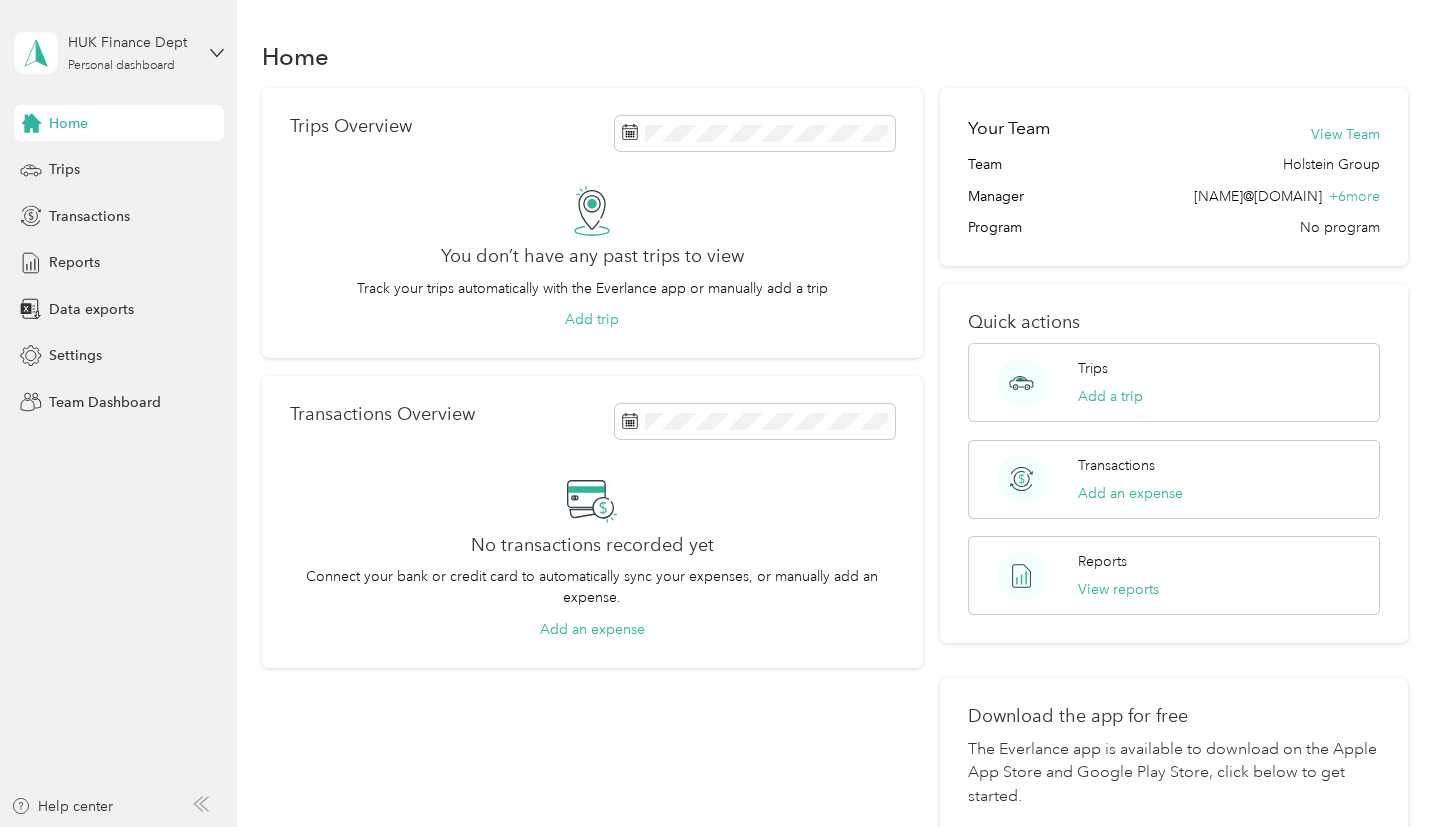 click on "Home" at bounding box center (119, 123) 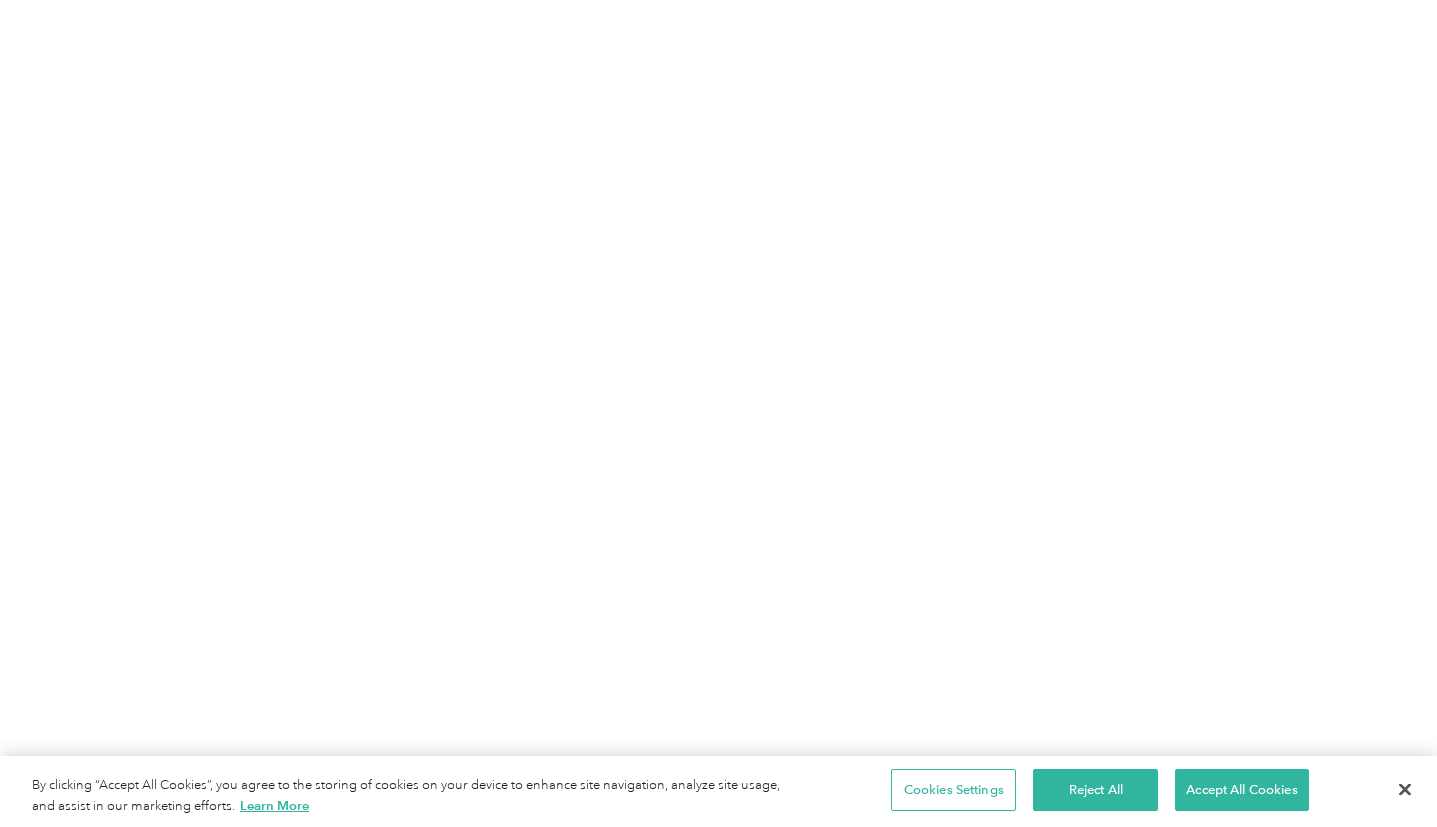 scroll, scrollTop: 0, scrollLeft: 0, axis: both 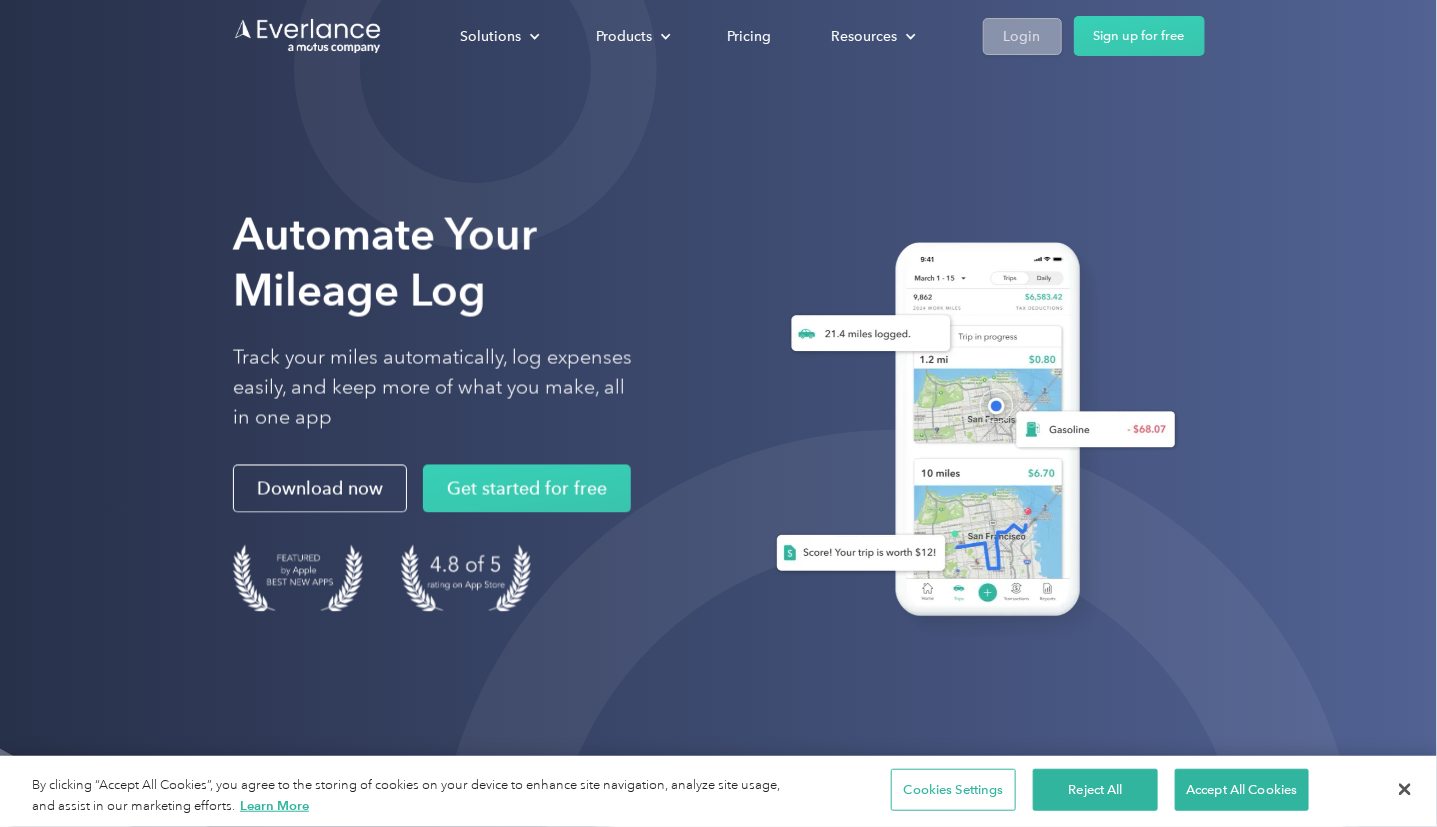 click on "Login" at bounding box center (1022, 36) 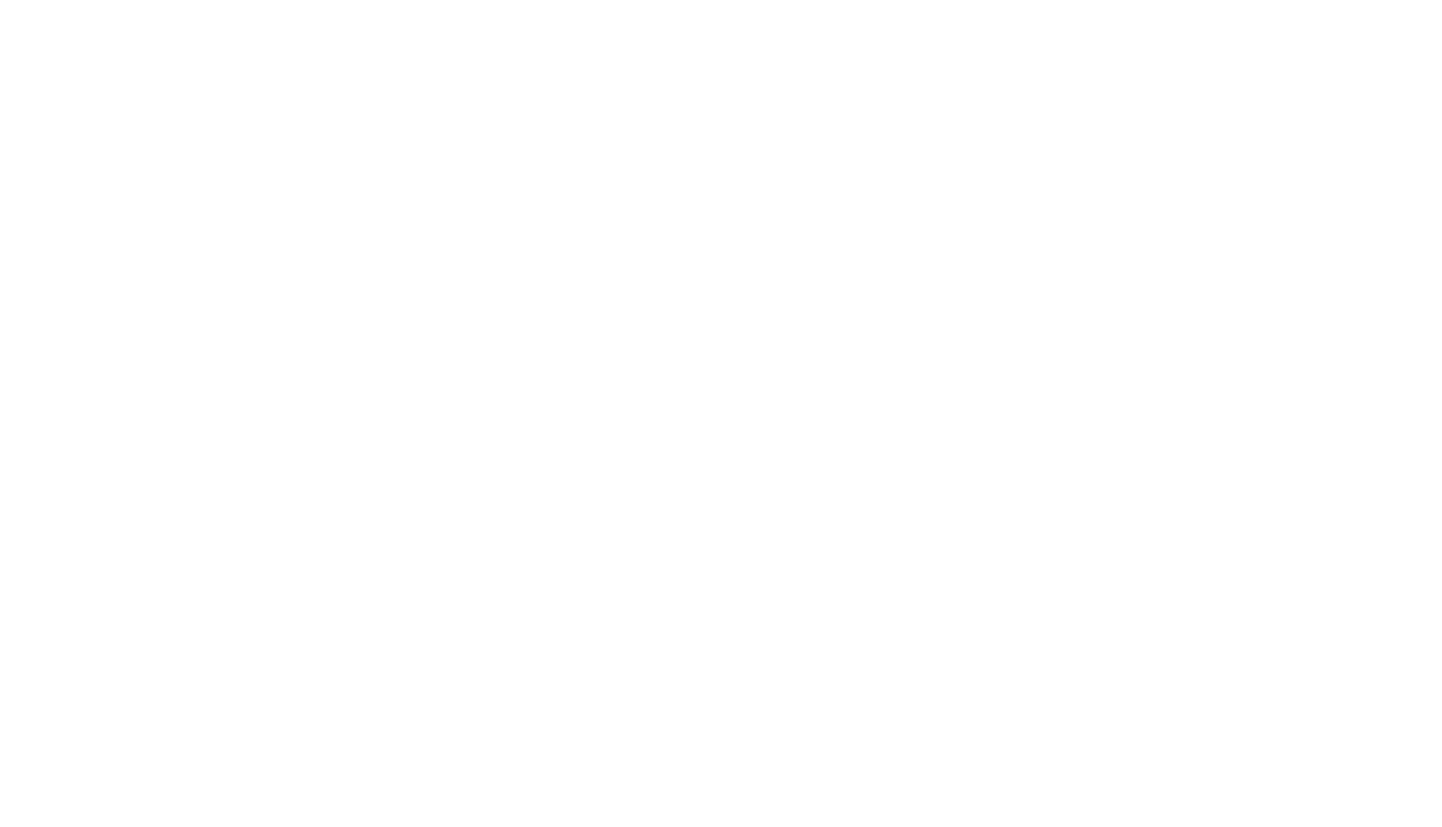 scroll, scrollTop: 0, scrollLeft: 0, axis: both 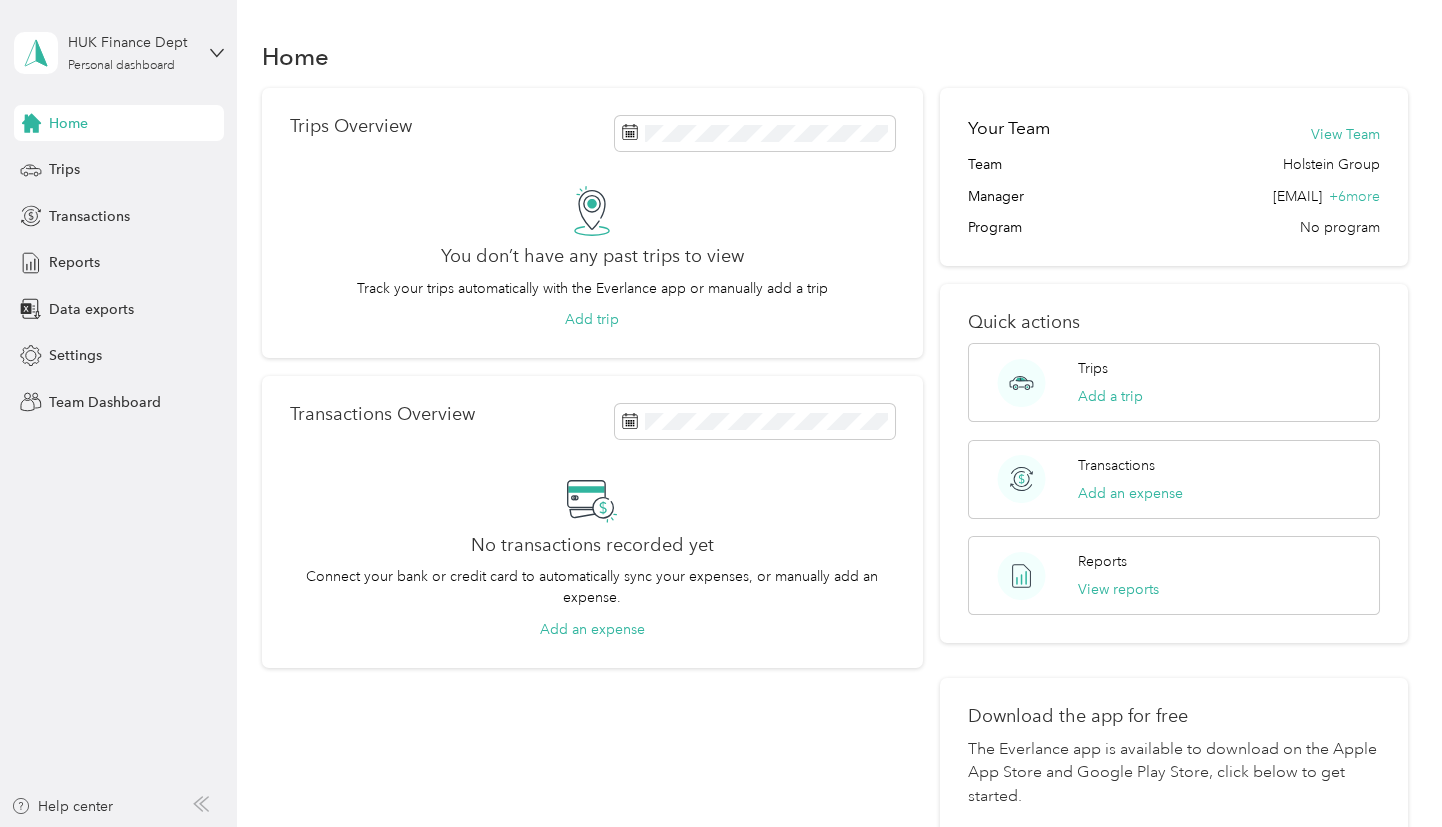 click on "Home" at bounding box center (68, 123) 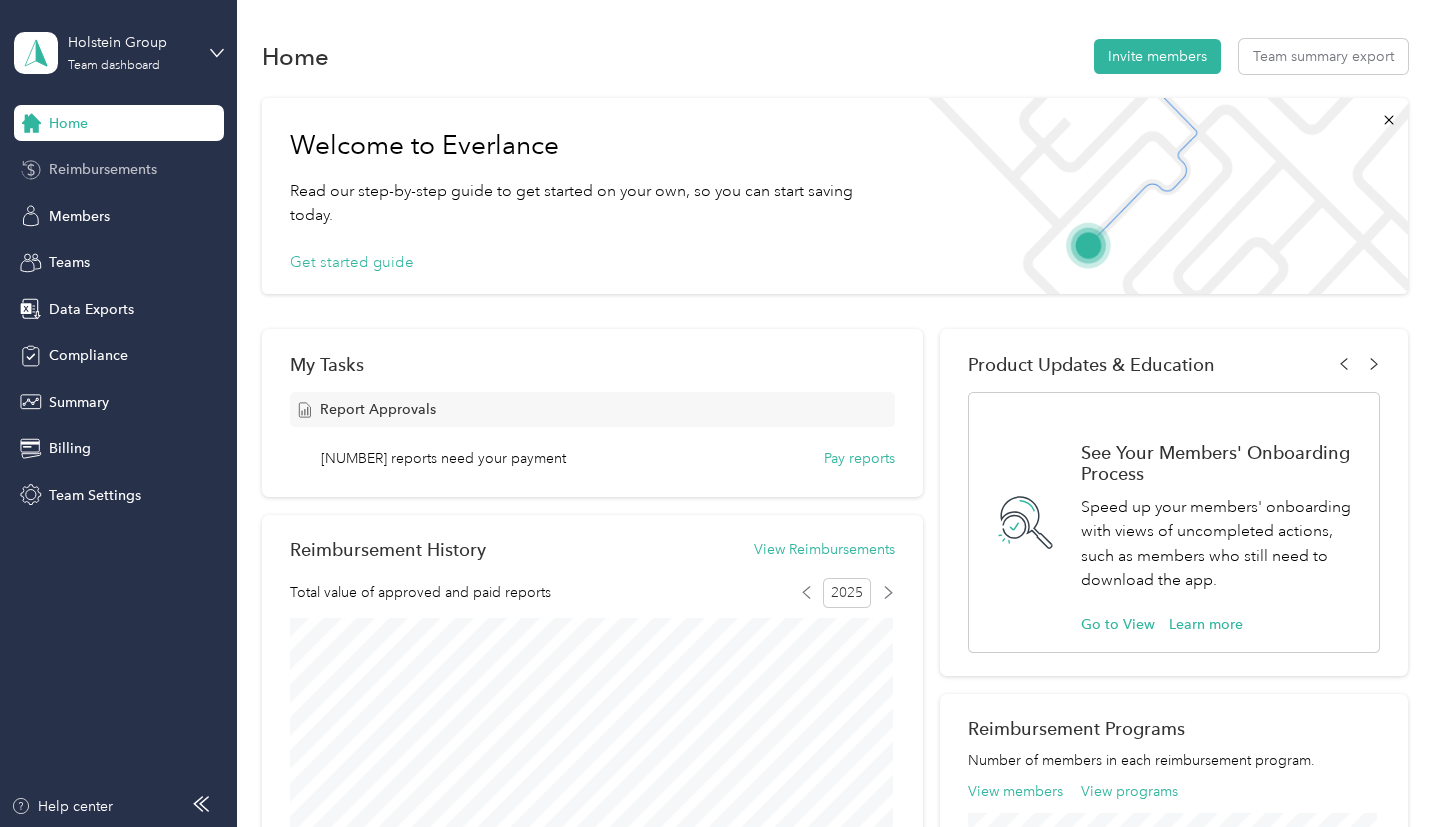 click on "Reimbursements" at bounding box center [103, 169] 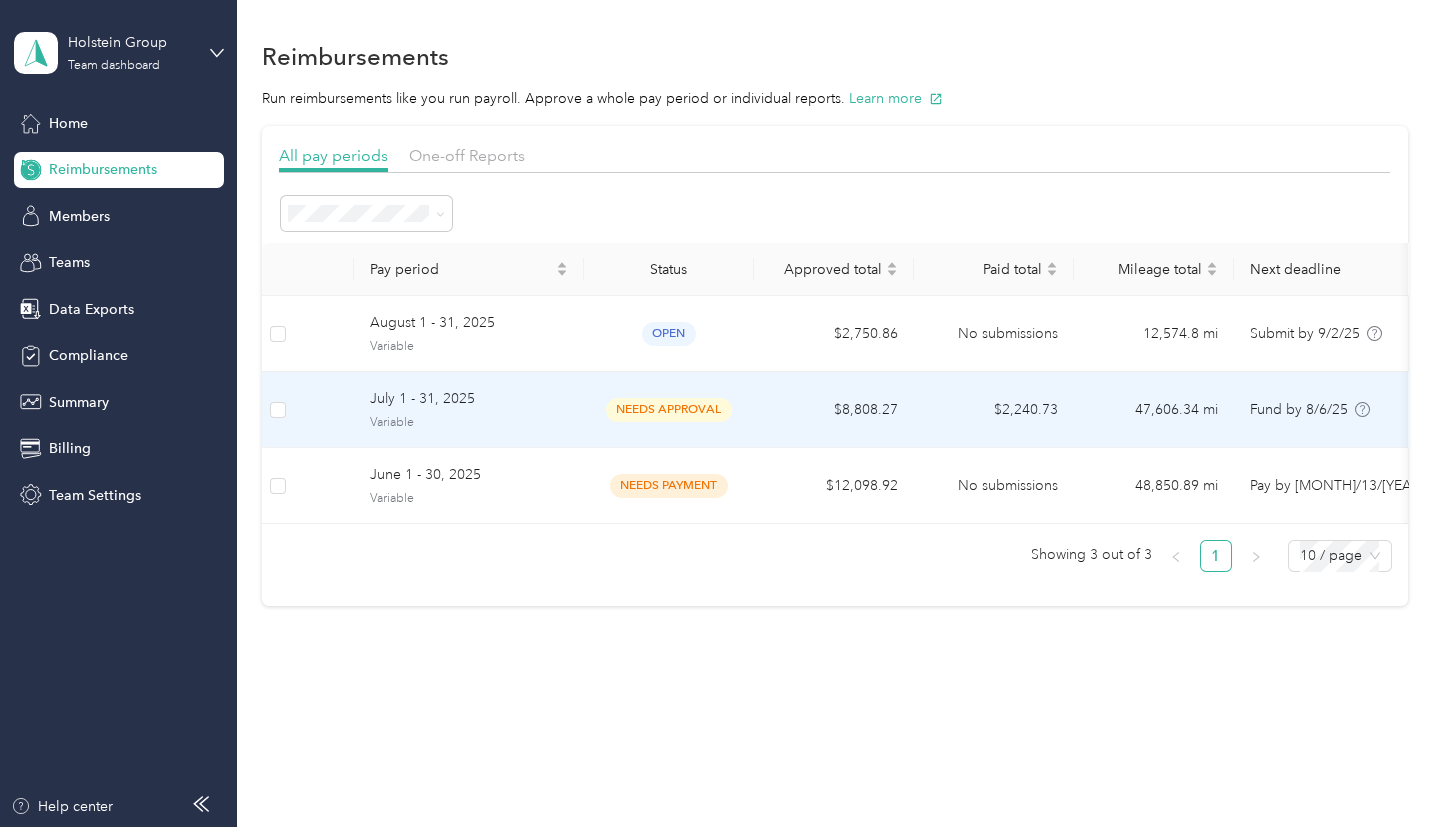 click on "$8,808.27" at bounding box center [834, 410] 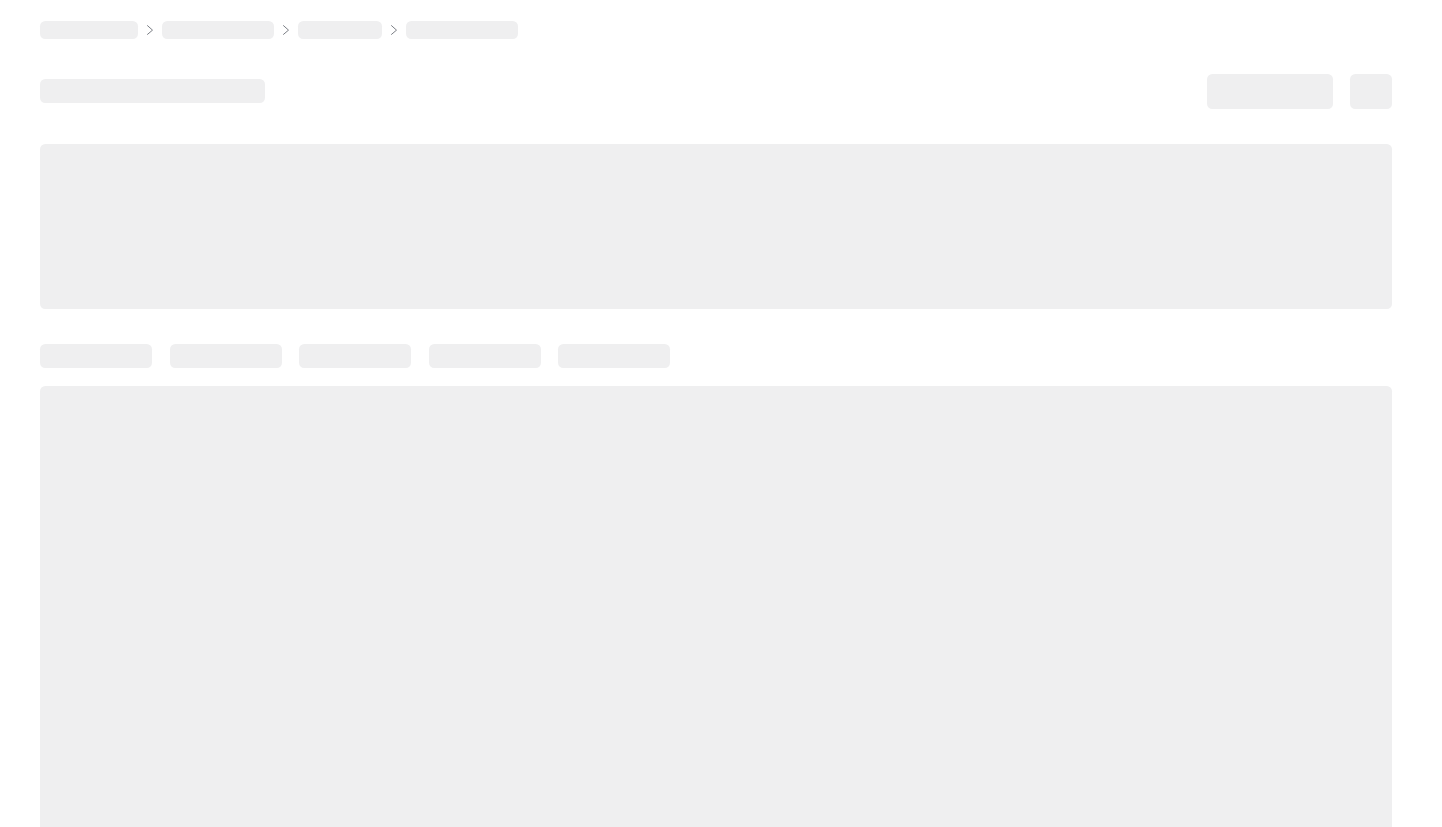 click at bounding box center (716, 634) 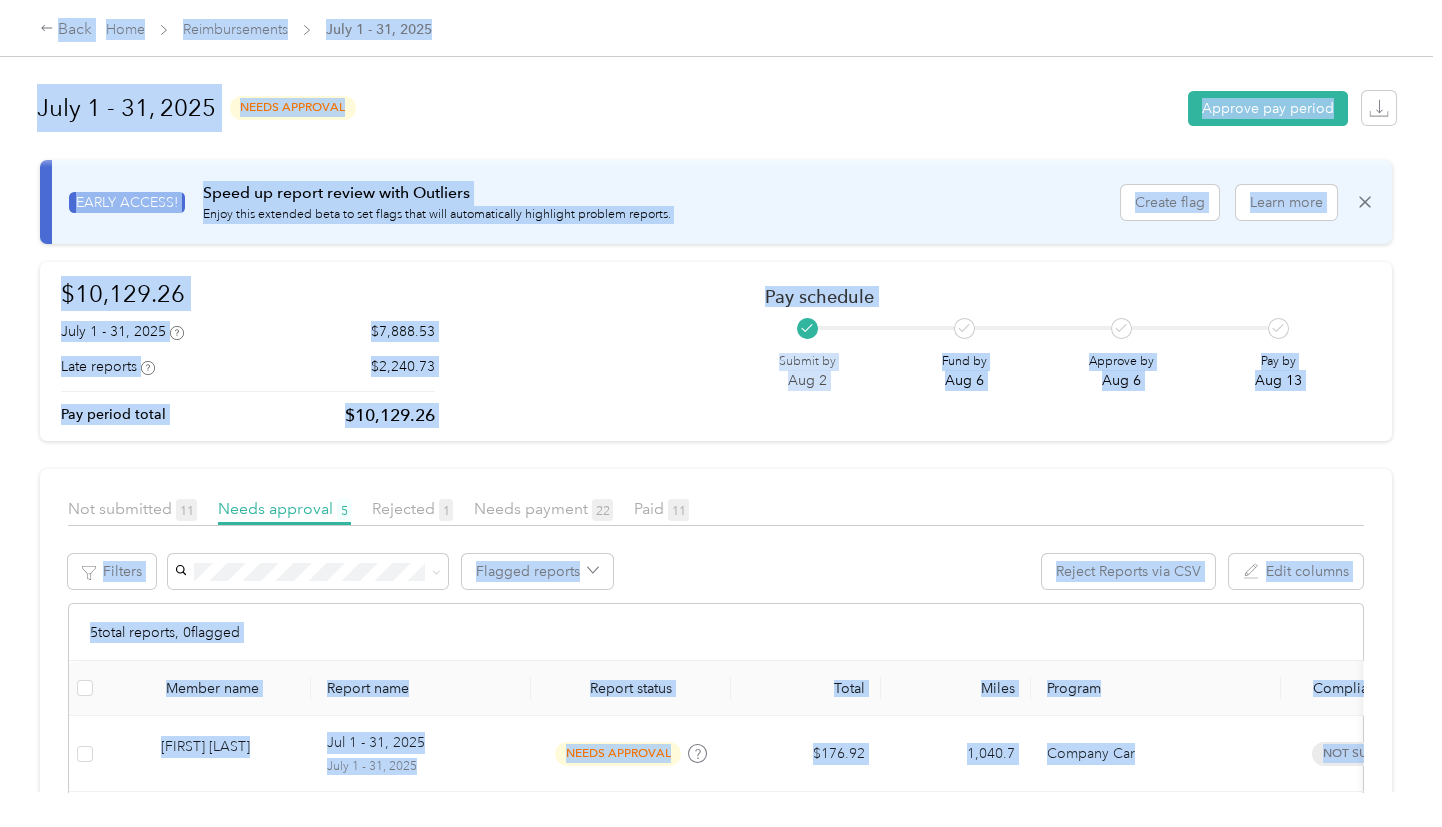 click on "$10,129.26 [MONTH] 1 - 31, [YEAR]   $7,888.53 Late reports   $2,240.73 Pay period total $10,129.26 Pay schedule Submit by [MONTH] 2 Fund by [MONTH] 6 Approve by [MONTH] 6 Pay by [MONTH] 13" at bounding box center (716, 352) 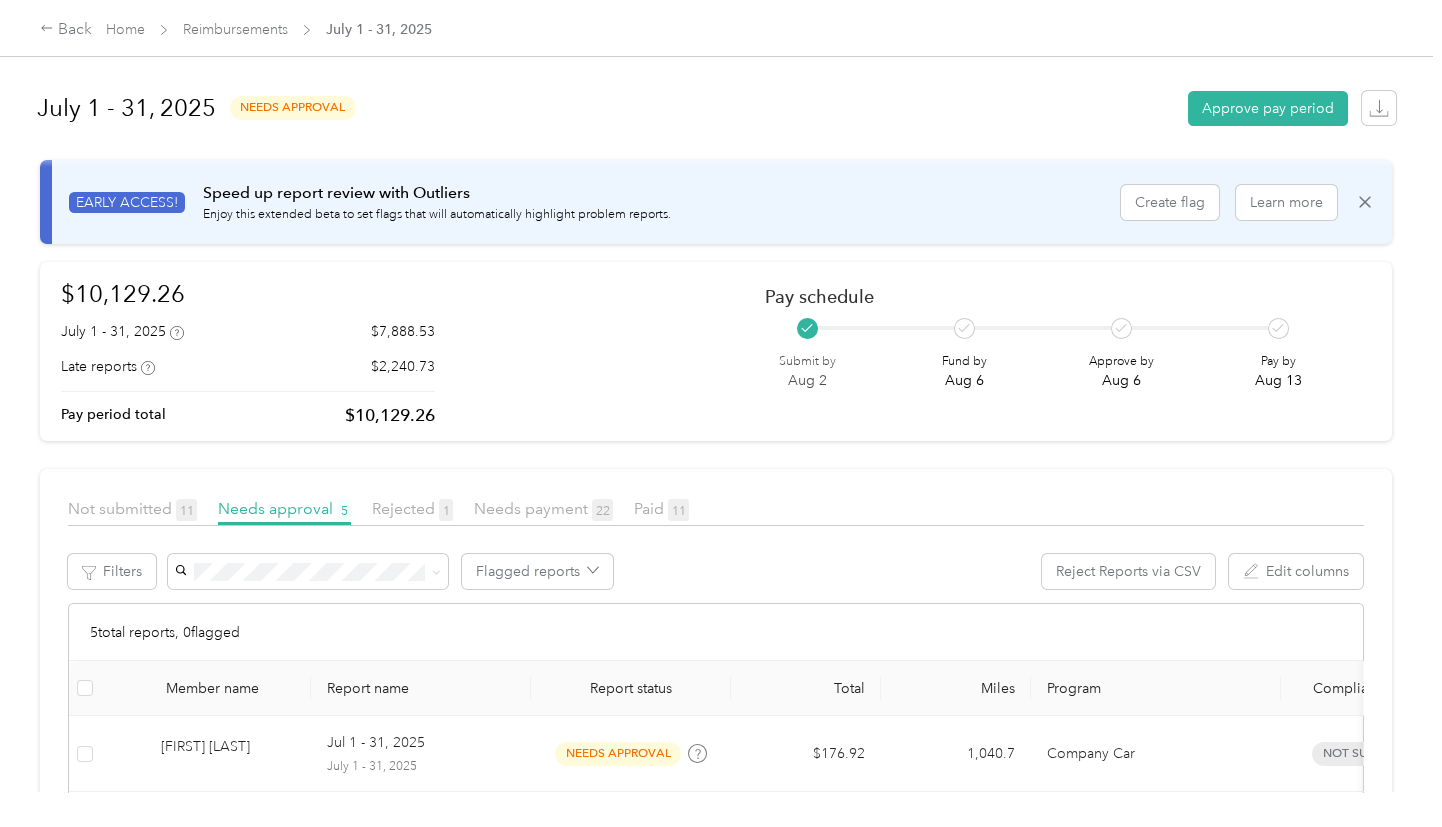 scroll, scrollTop: 267, scrollLeft: 0, axis: vertical 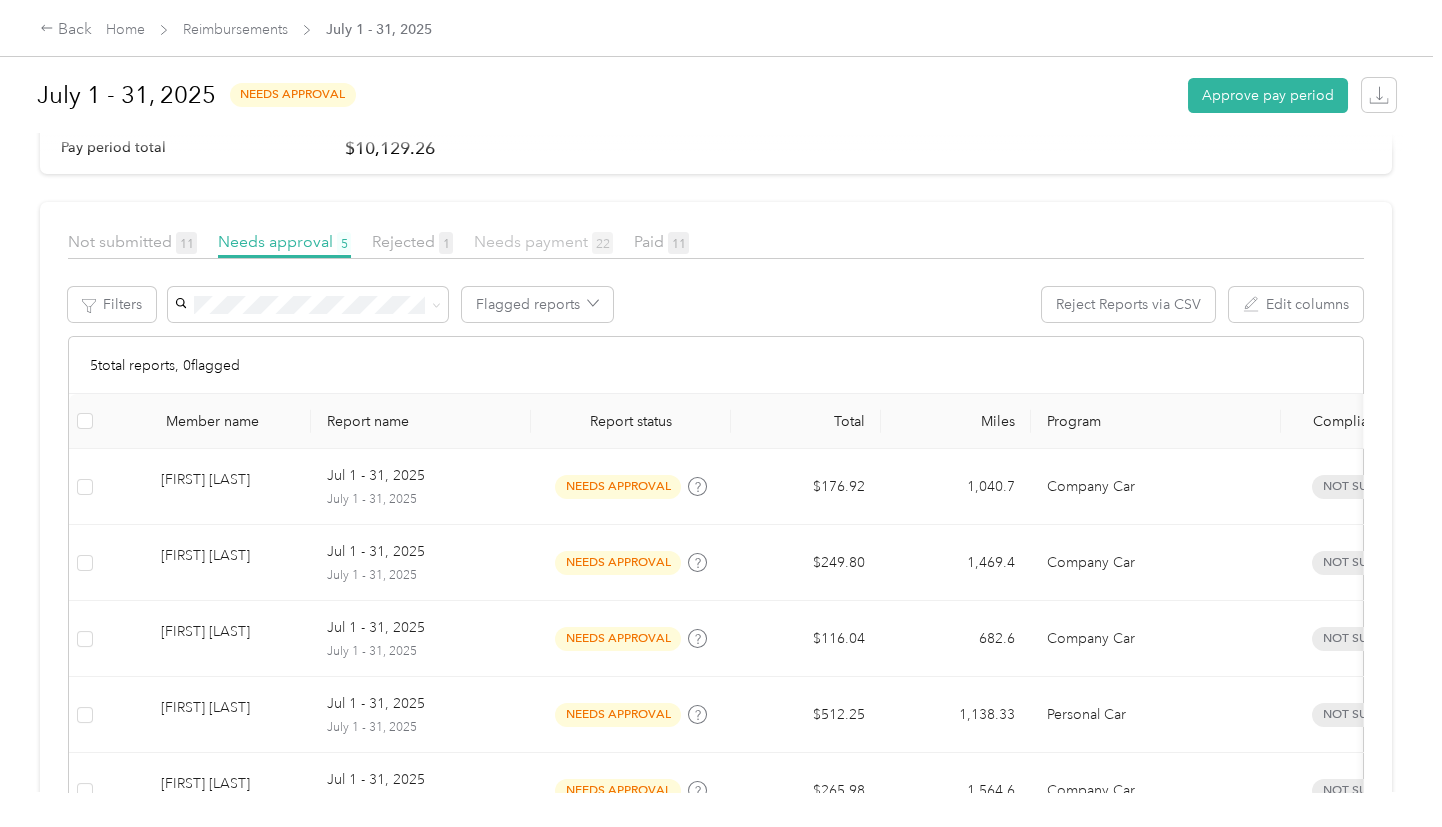 click on "Needs payment   22" at bounding box center [543, 241] 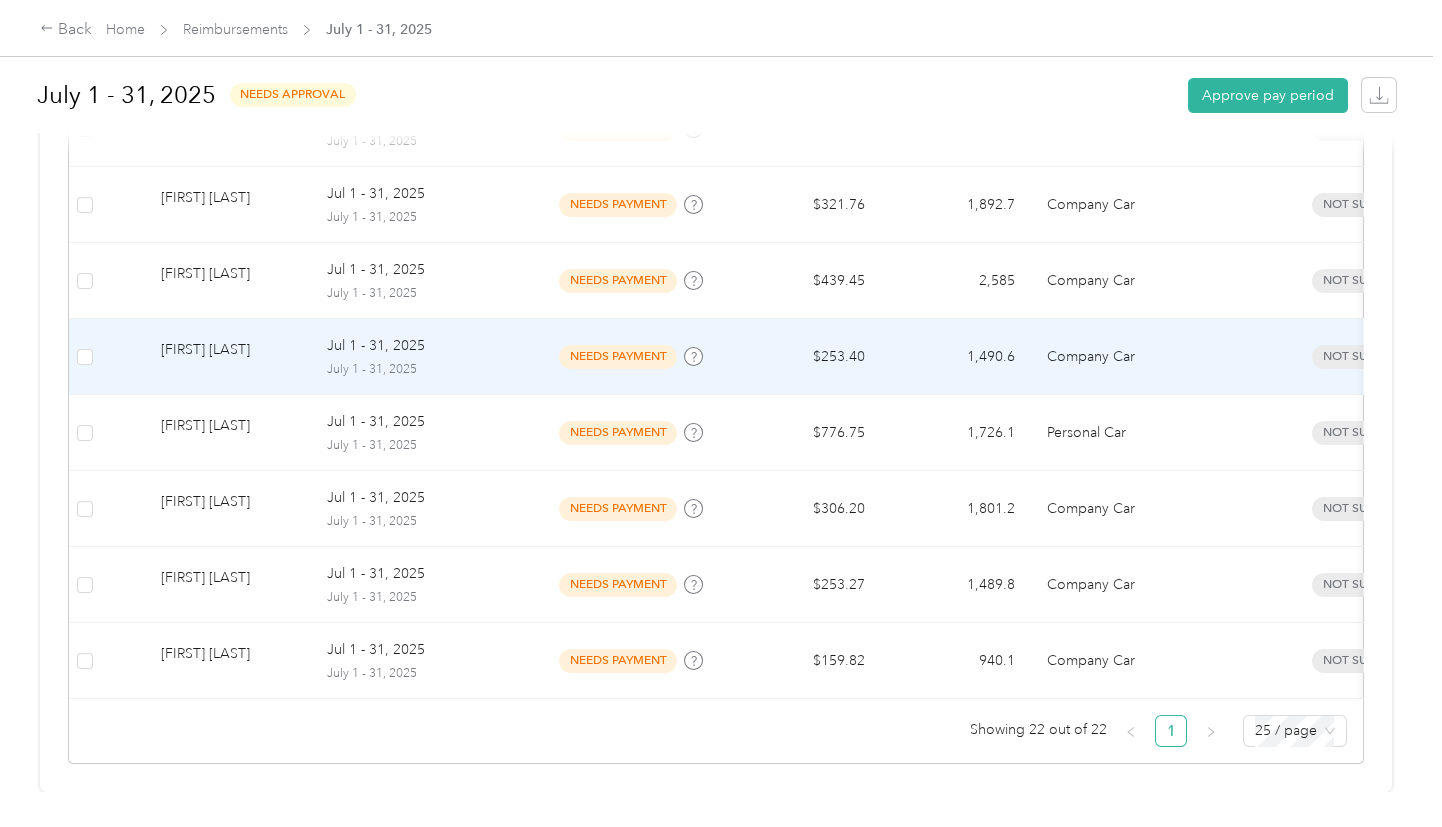 scroll, scrollTop: 1712, scrollLeft: 0, axis: vertical 